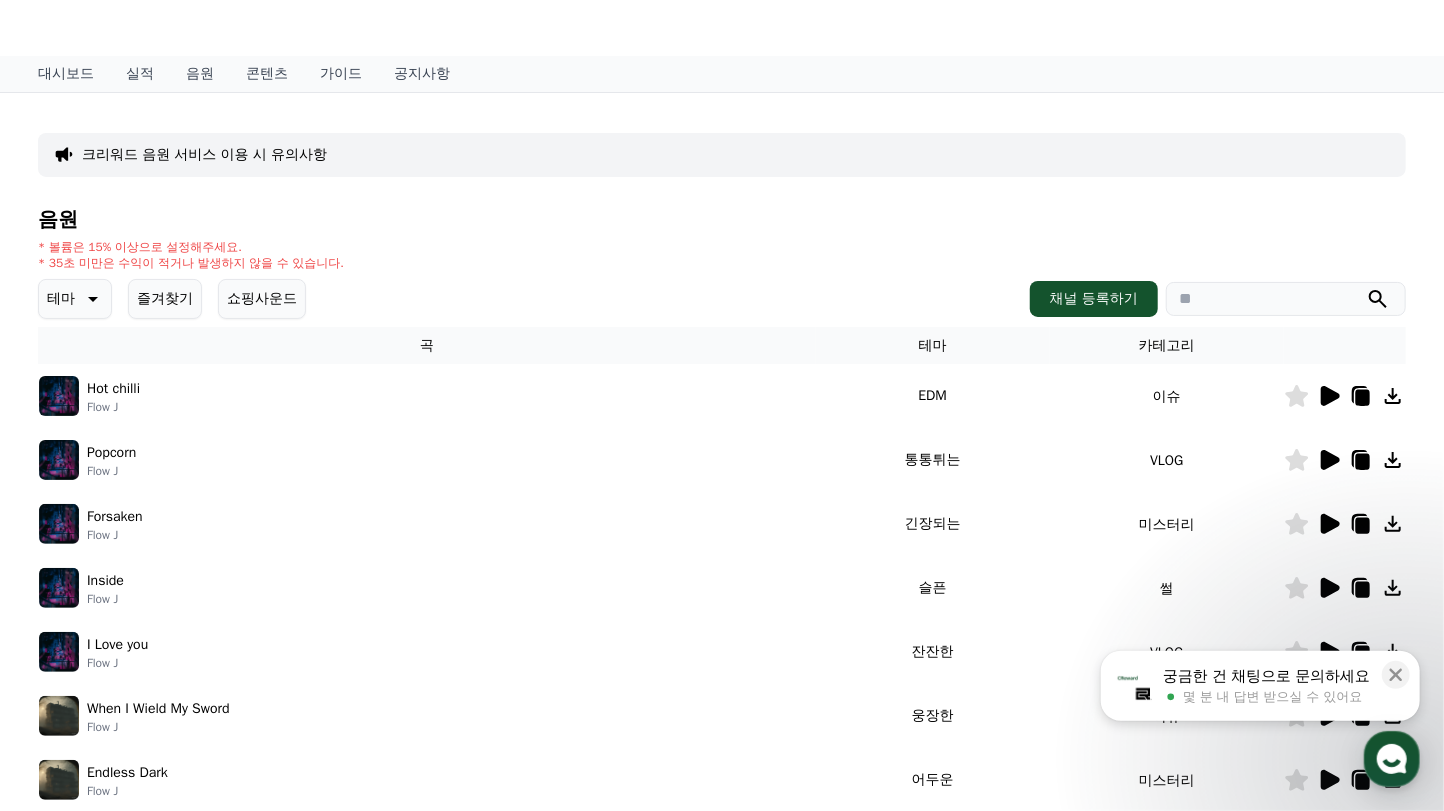 scroll, scrollTop: 0, scrollLeft: 0, axis: both 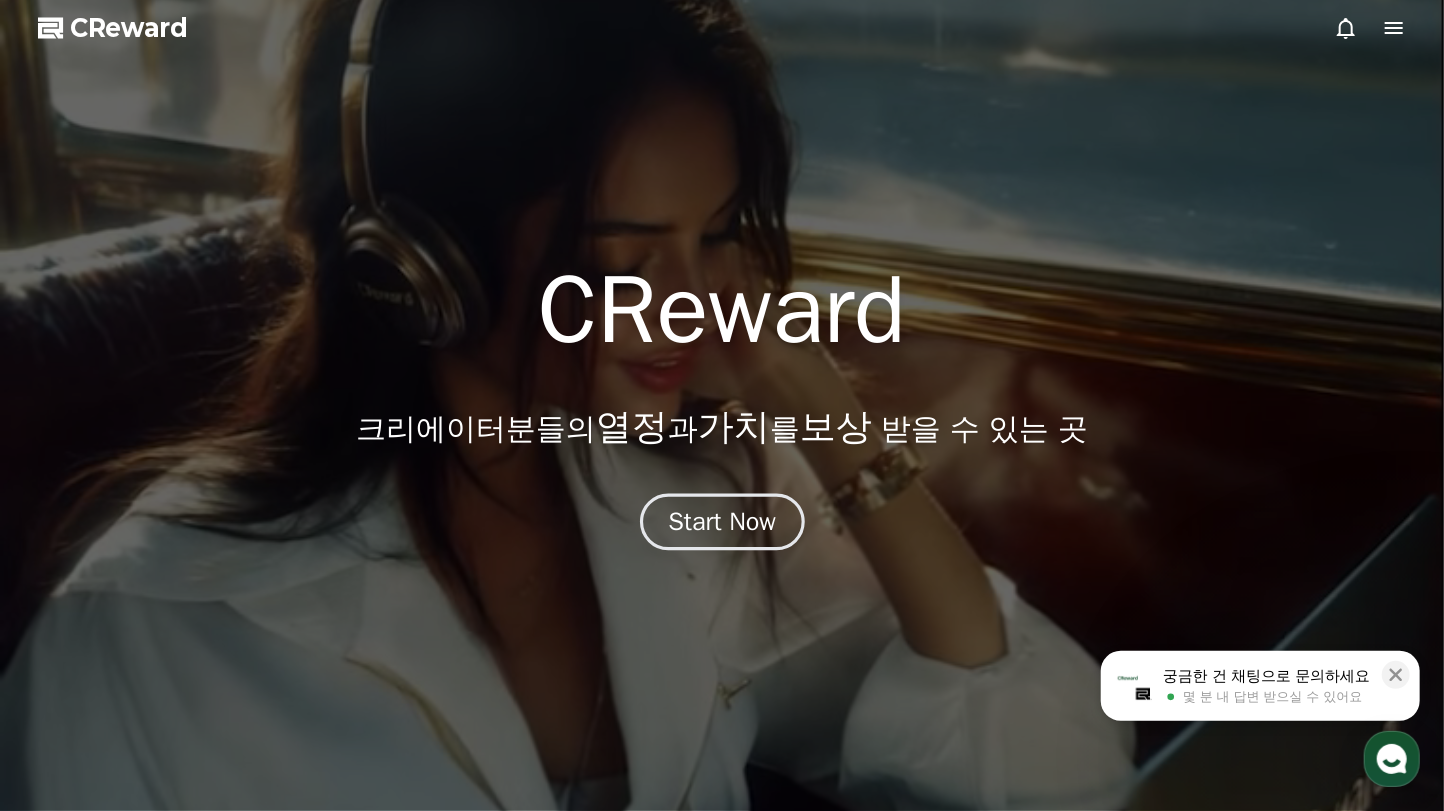 click on "Start Now" at bounding box center [722, 522] 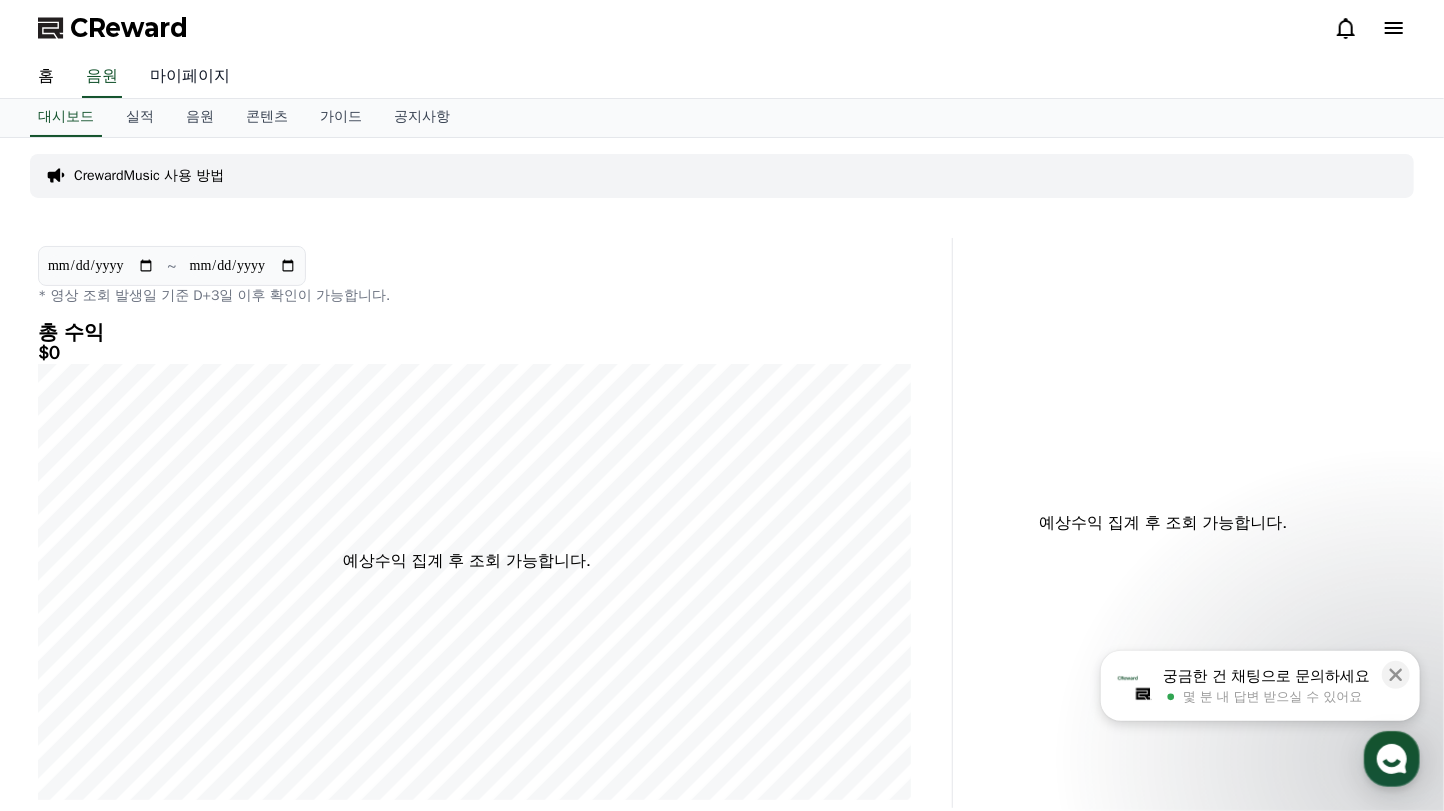 click on "마이페이지" at bounding box center (190, 77) 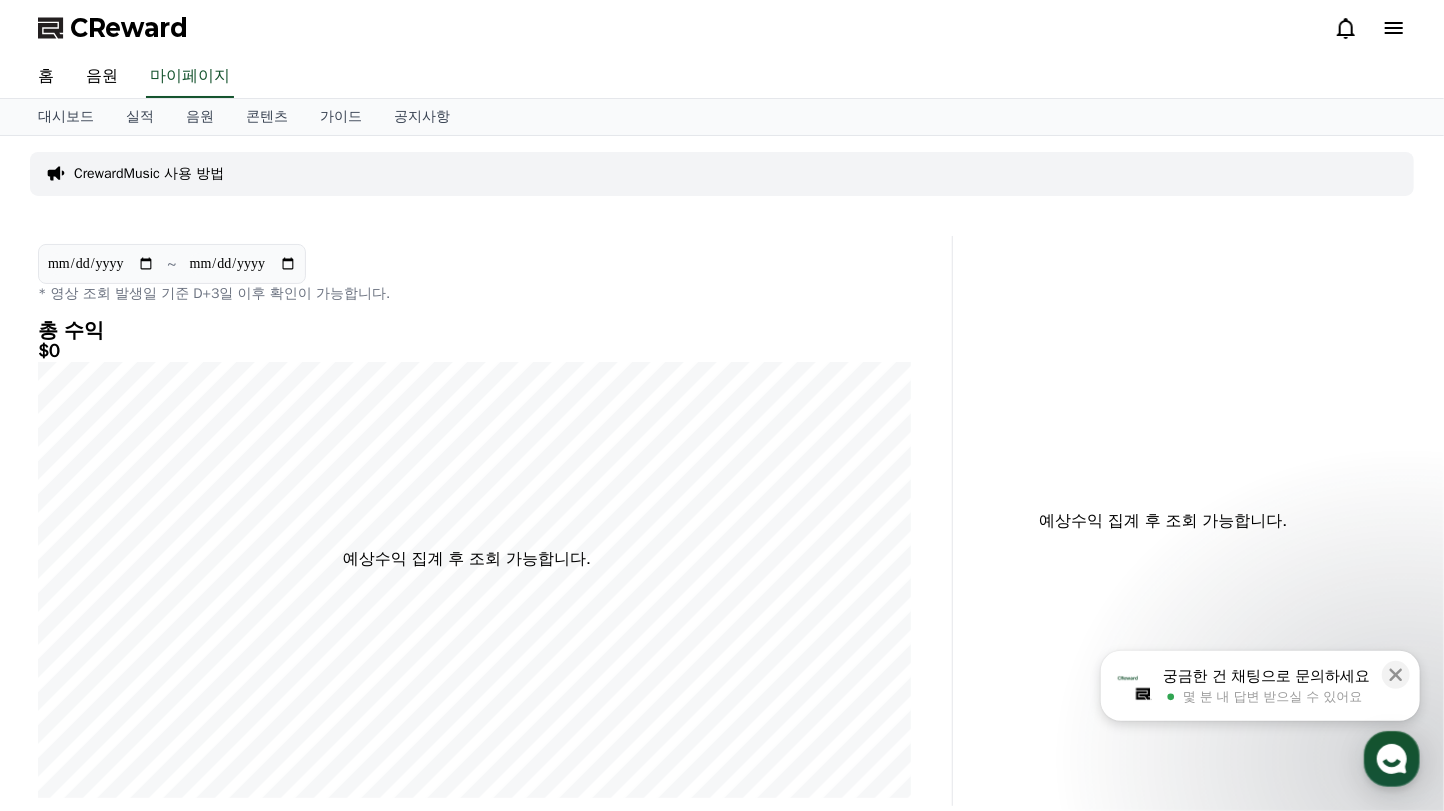 select on "**********" 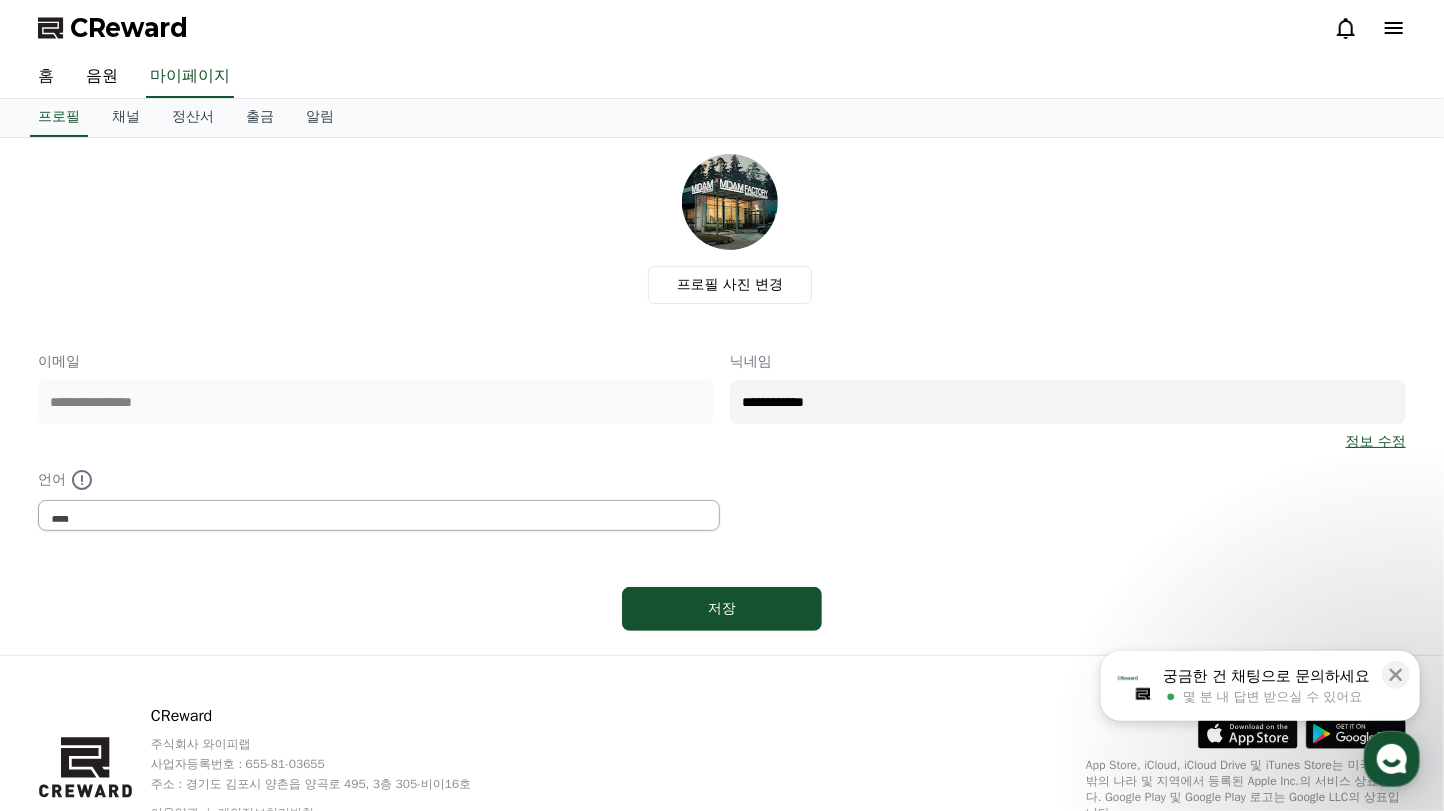 click on "홈" at bounding box center [46, 77] 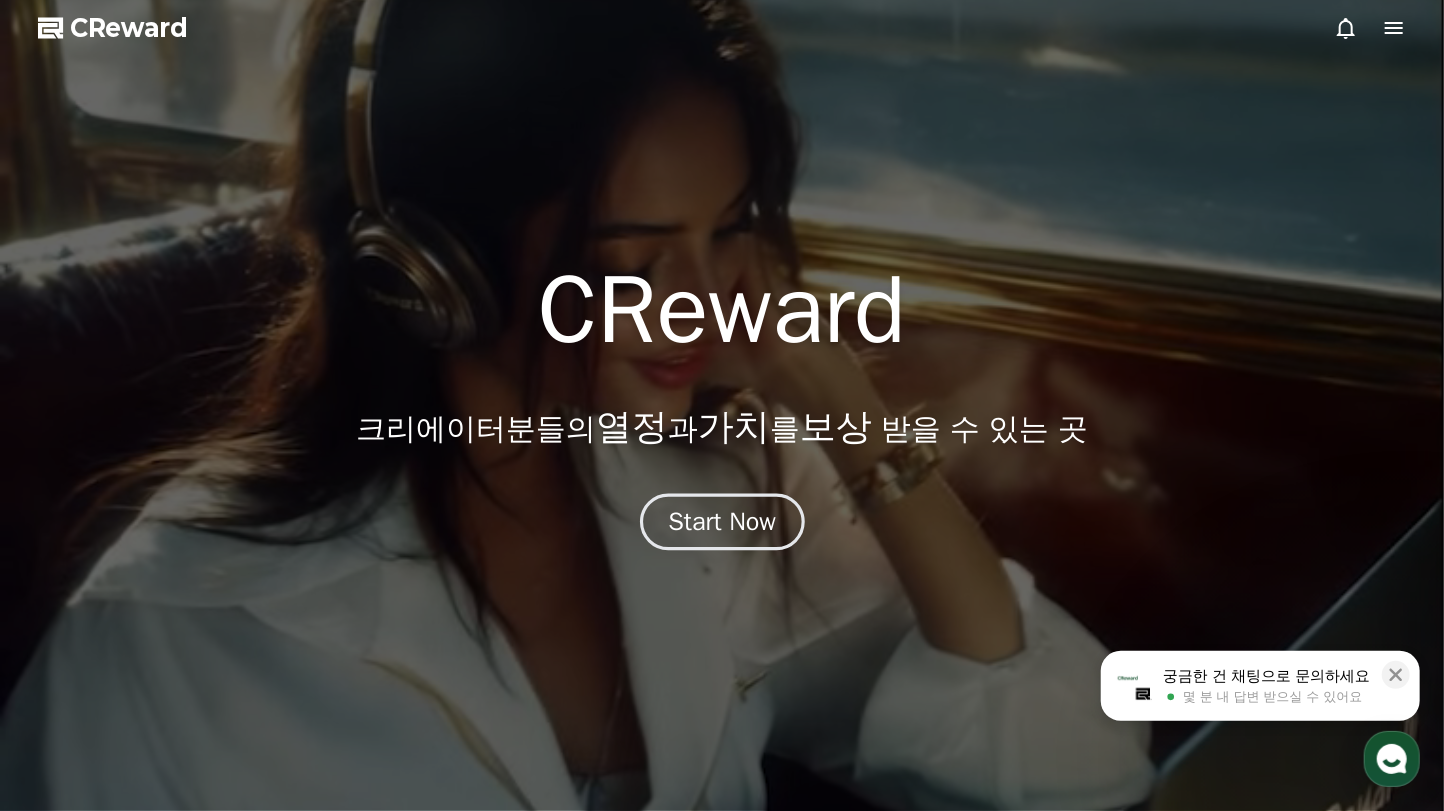 click on "Start Now" at bounding box center (722, 522) 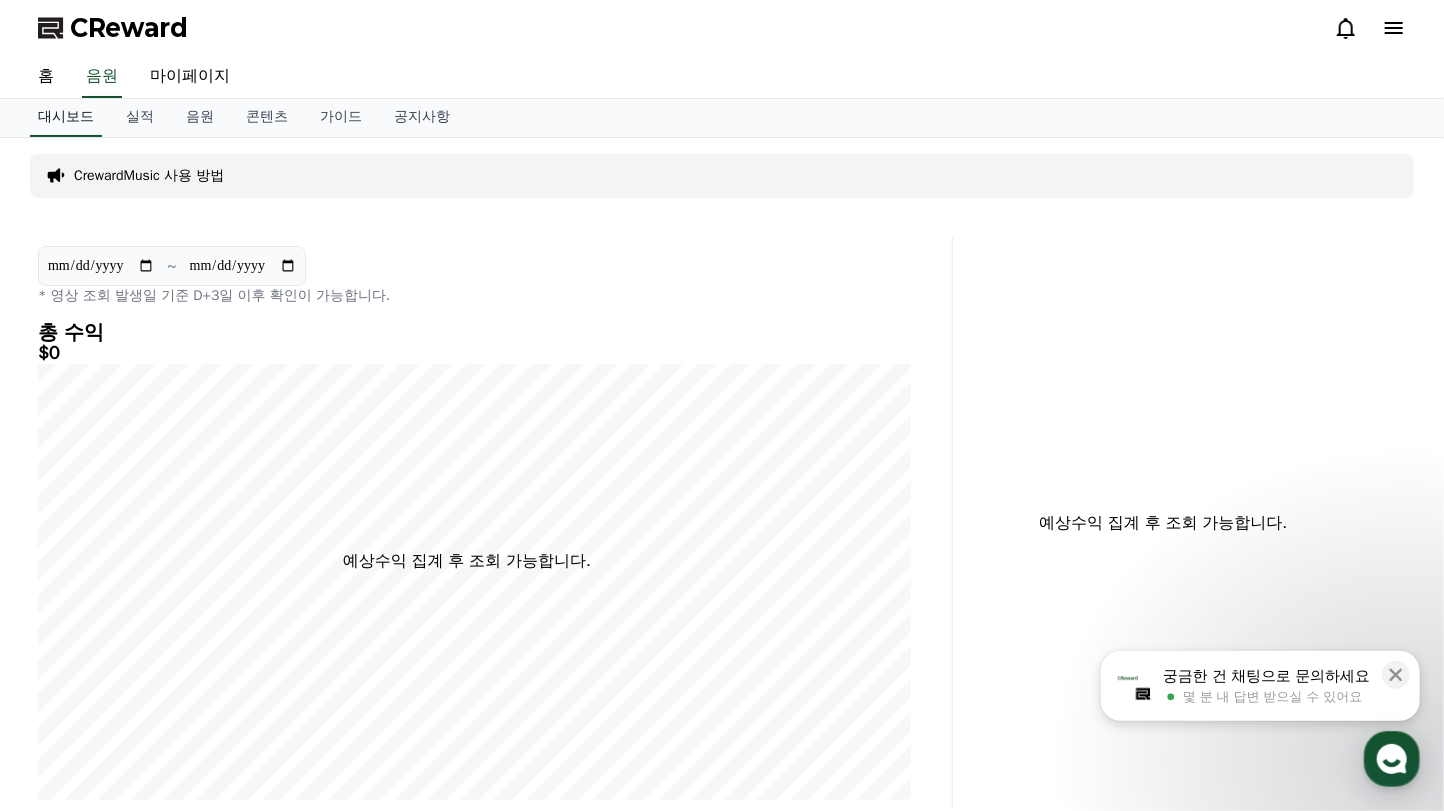 click on "대시보드" at bounding box center (66, 118) 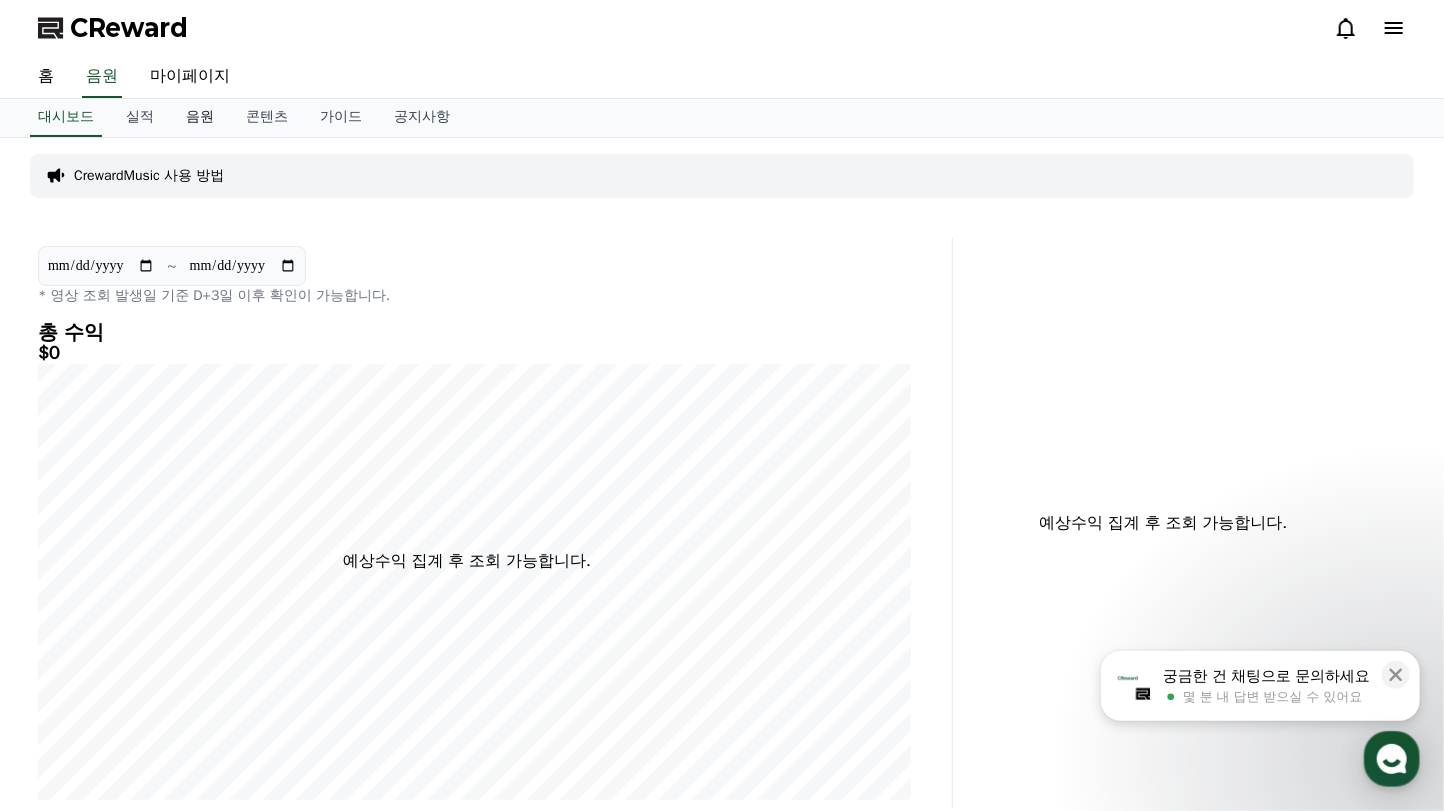 click on "음원" at bounding box center [200, 118] 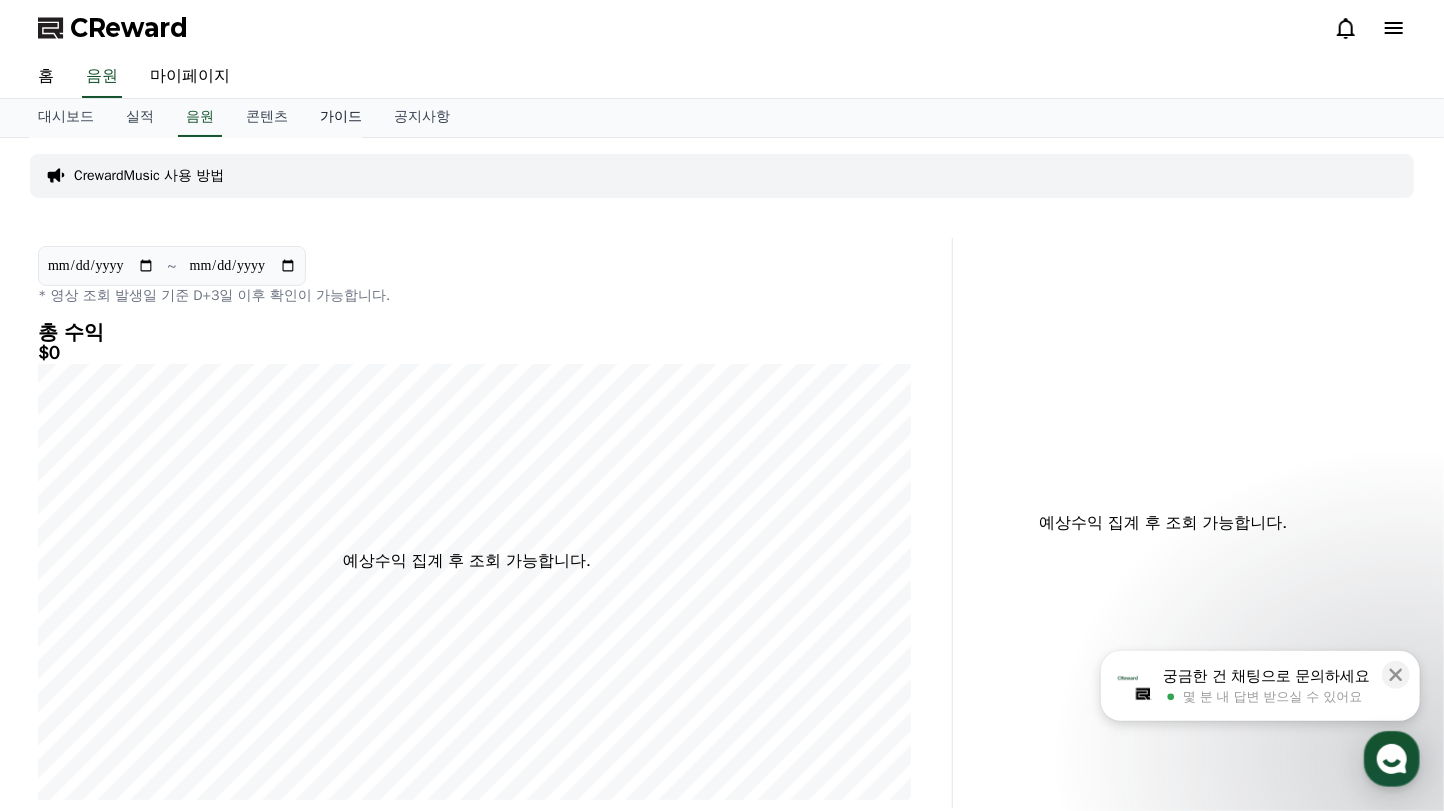 click on "가이드" at bounding box center [341, 118] 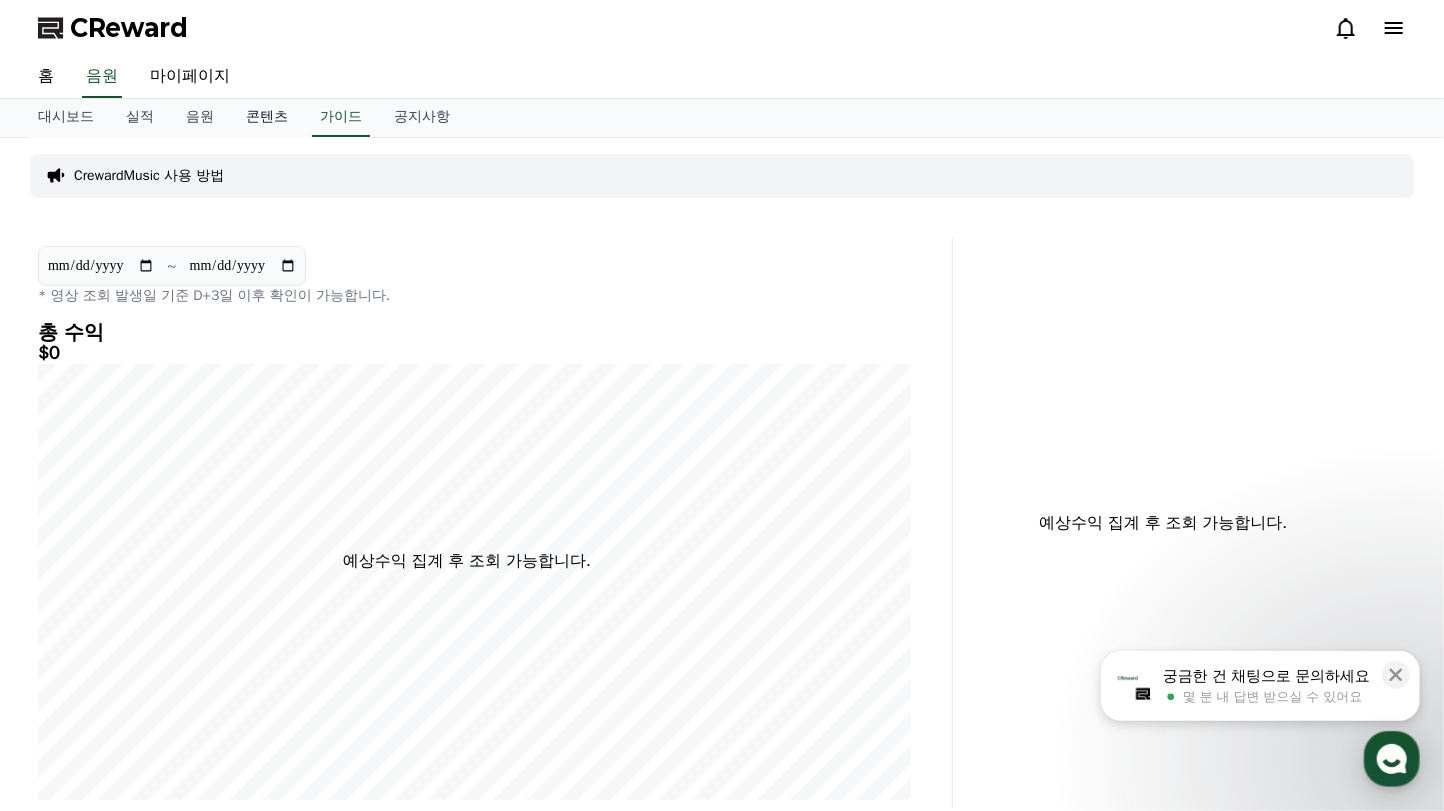 click on "콘텐츠" at bounding box center (267, 118) 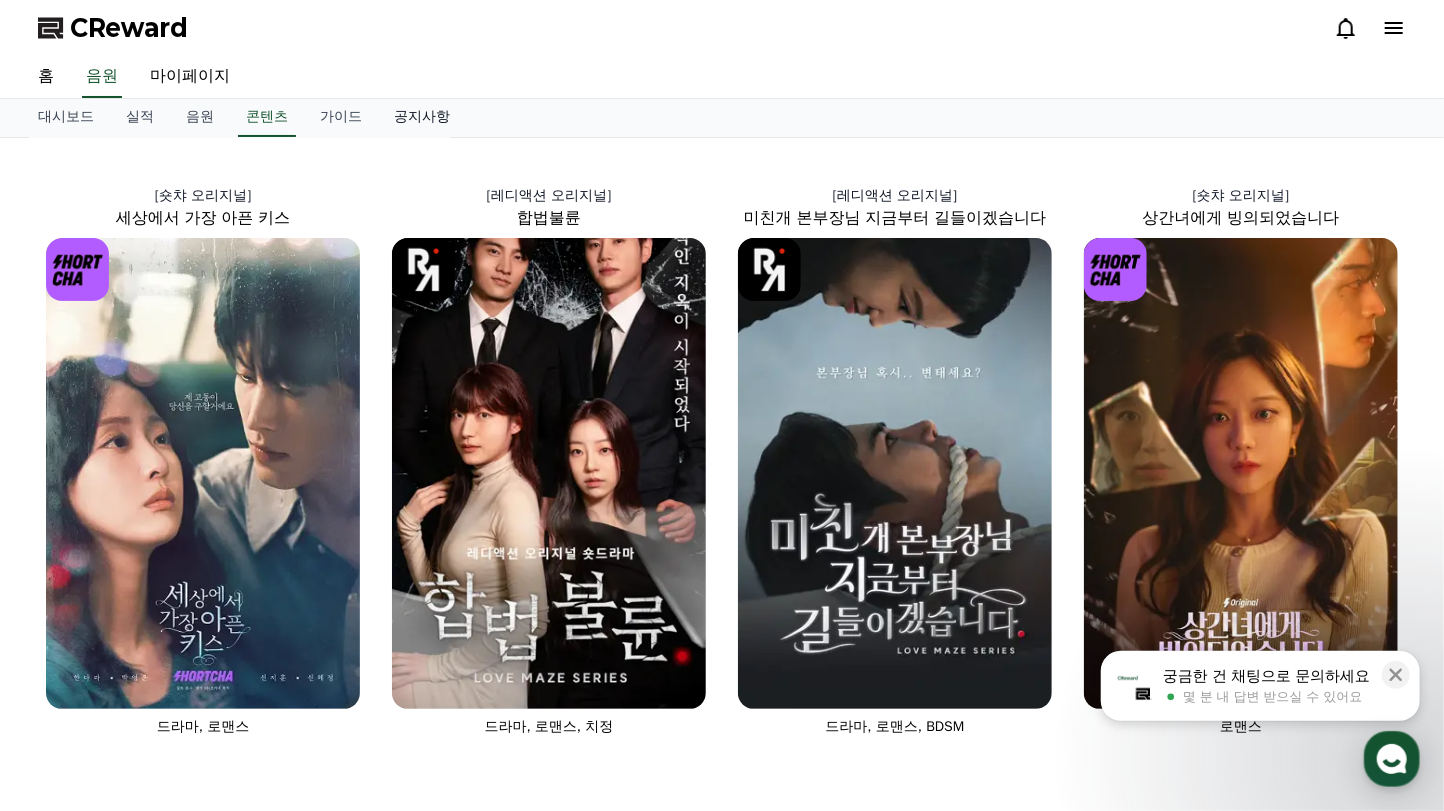 click on "공지사항" at bounding box center (422, 118) 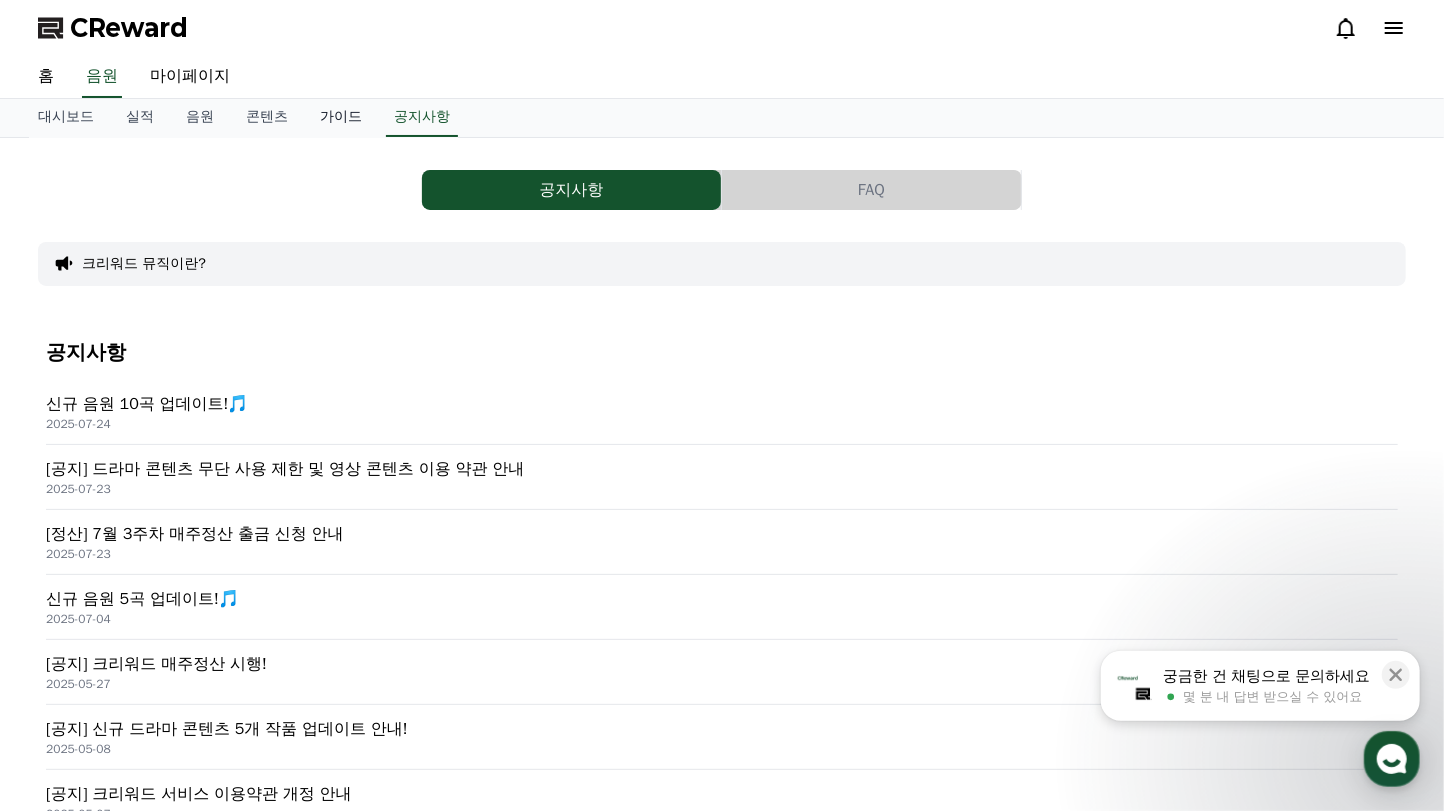 click on "가이드" at bounding box center (341, 118) 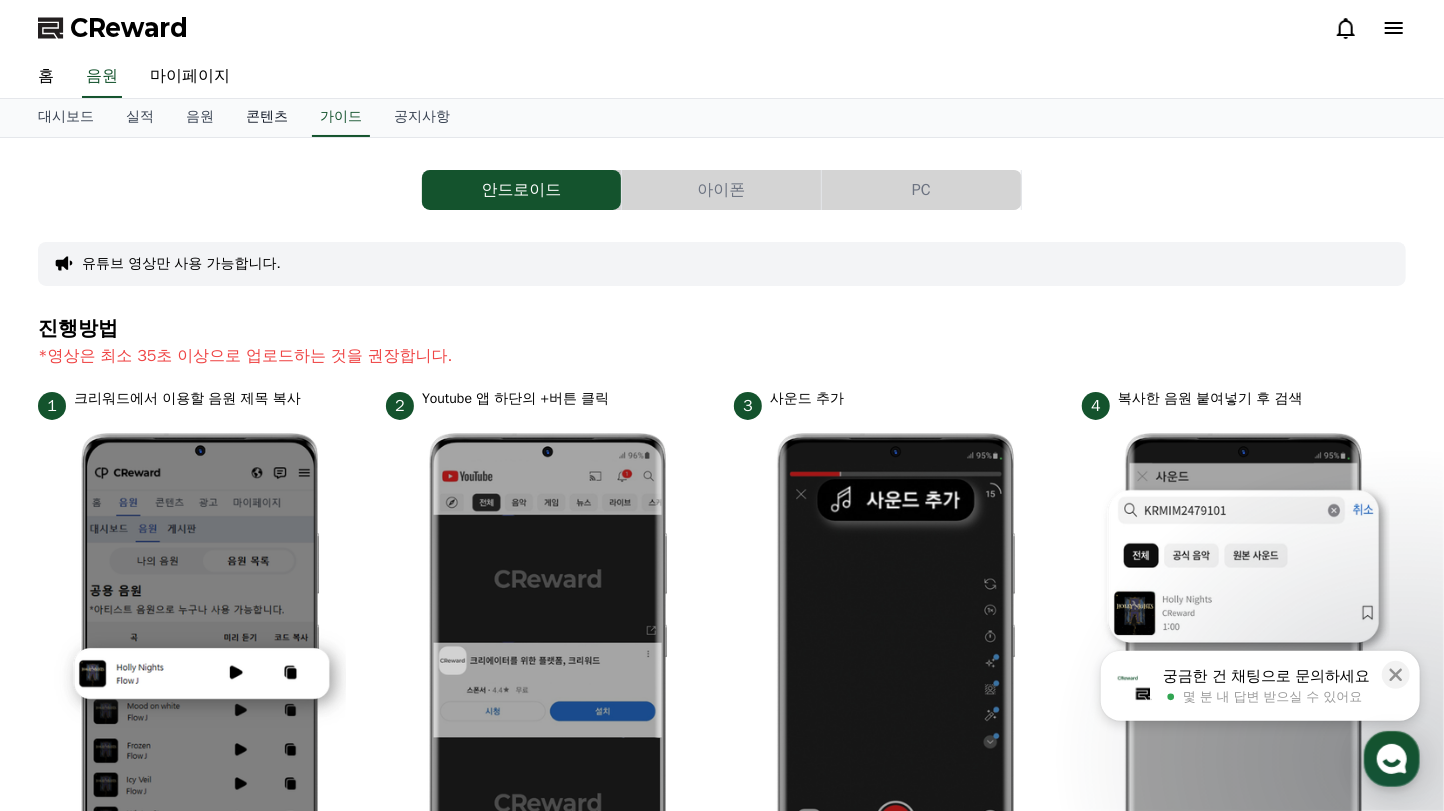 click on "콘텐츠" at bounding box center [267, 118] 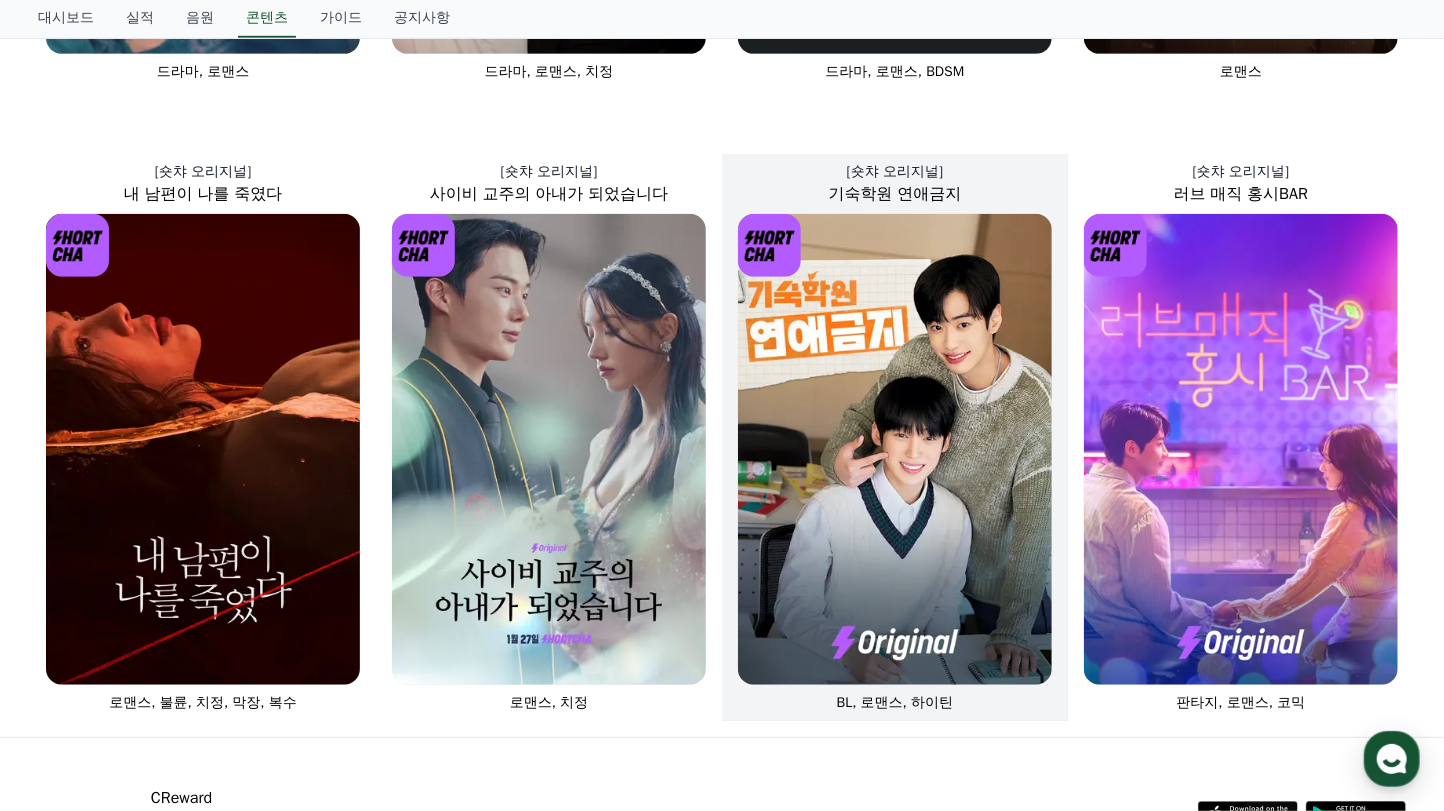 scroll, scrollTop: 681, scrollLeft: 0, axis: vertical 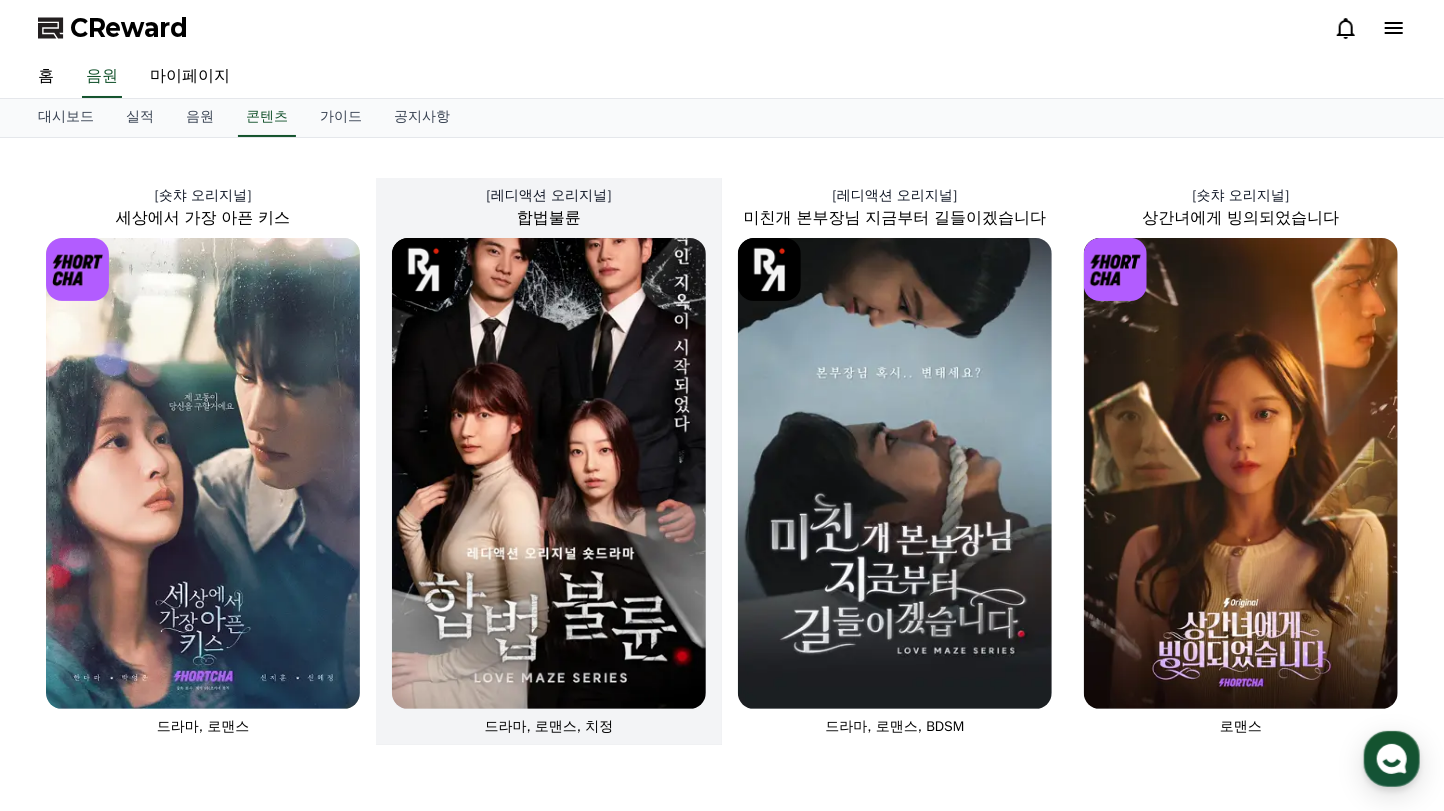click at bounding box center [549, 473] 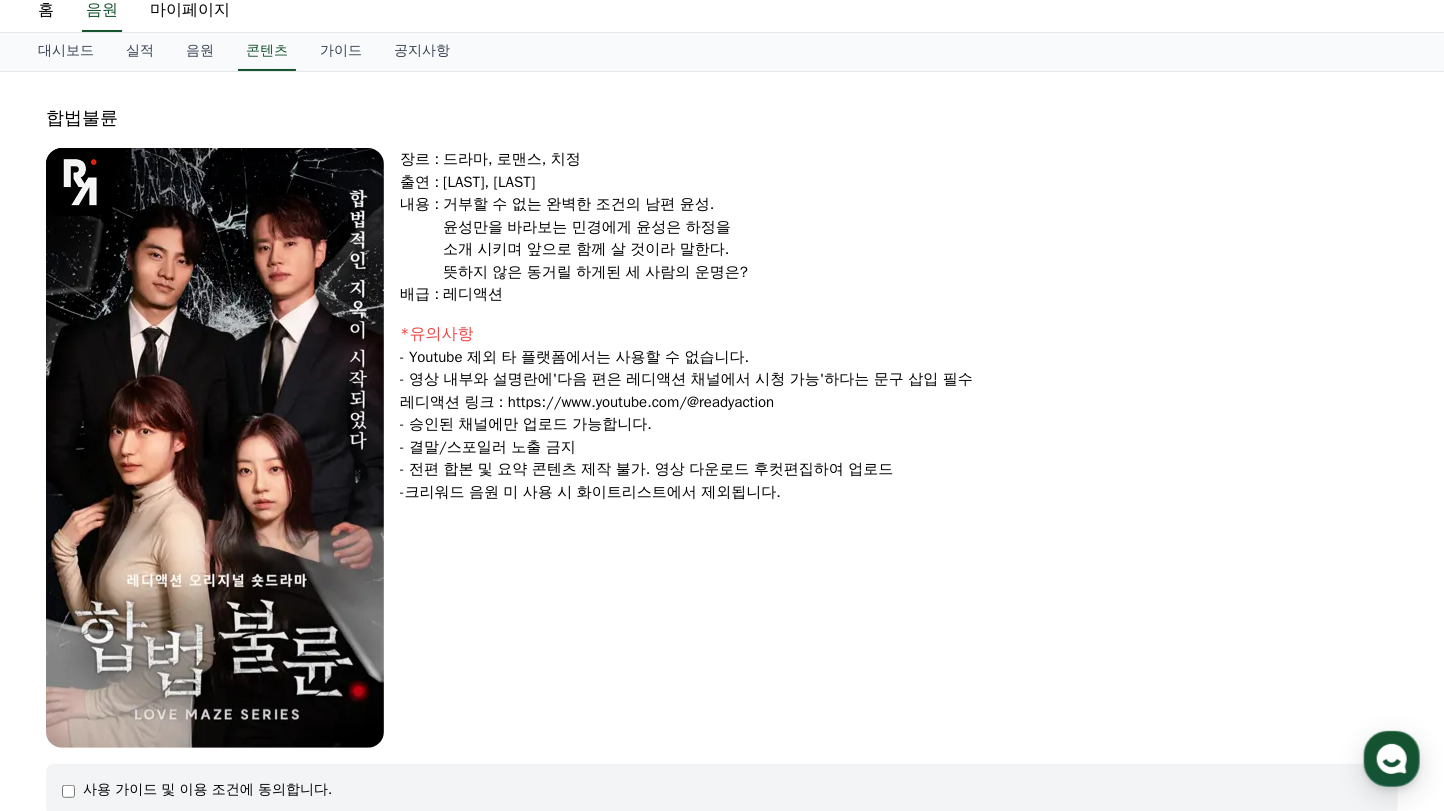 scroll, scrollTop: 121, scrollLeft: 0, axis: vertical 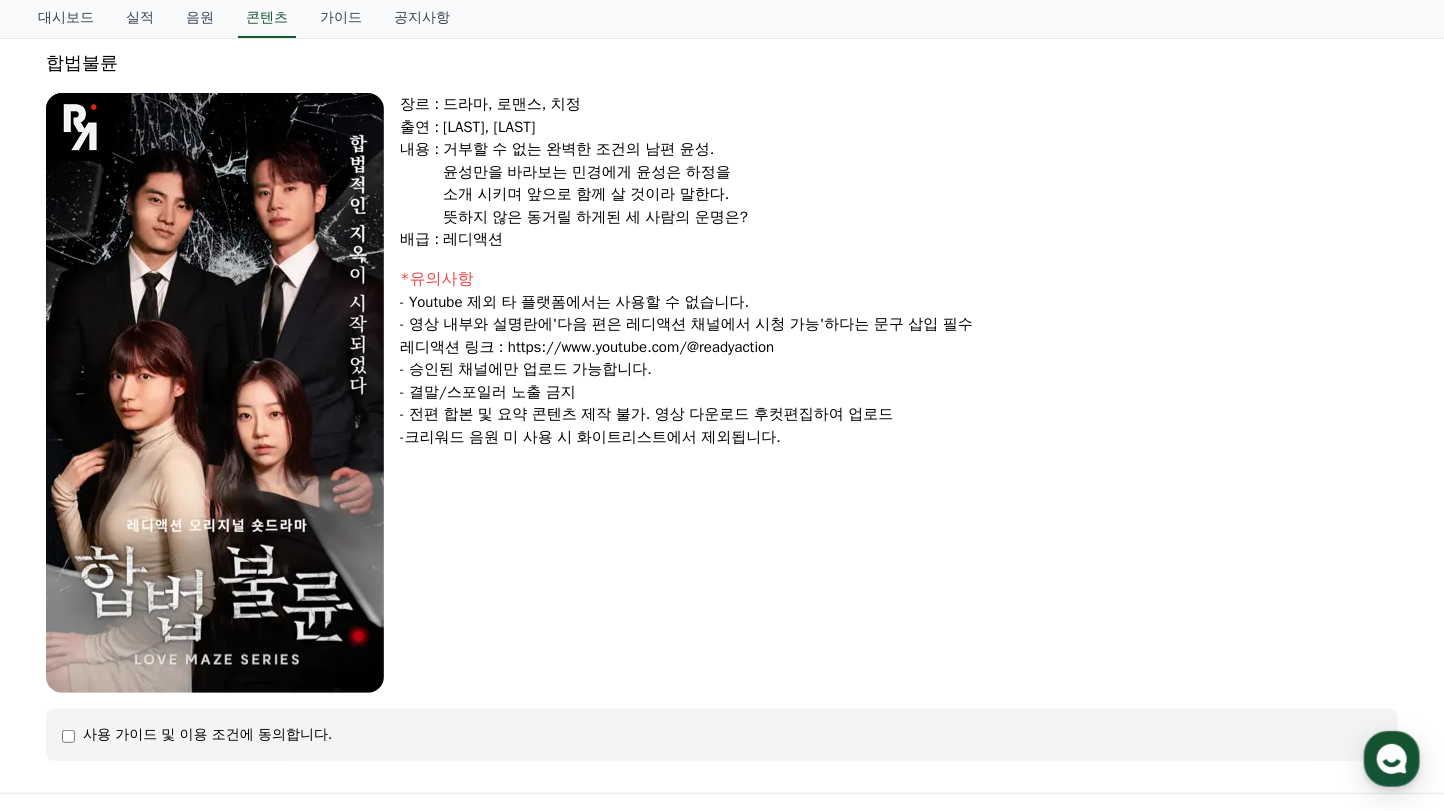 click on "사용 가이드 및 이용 조건에 동의합니다." 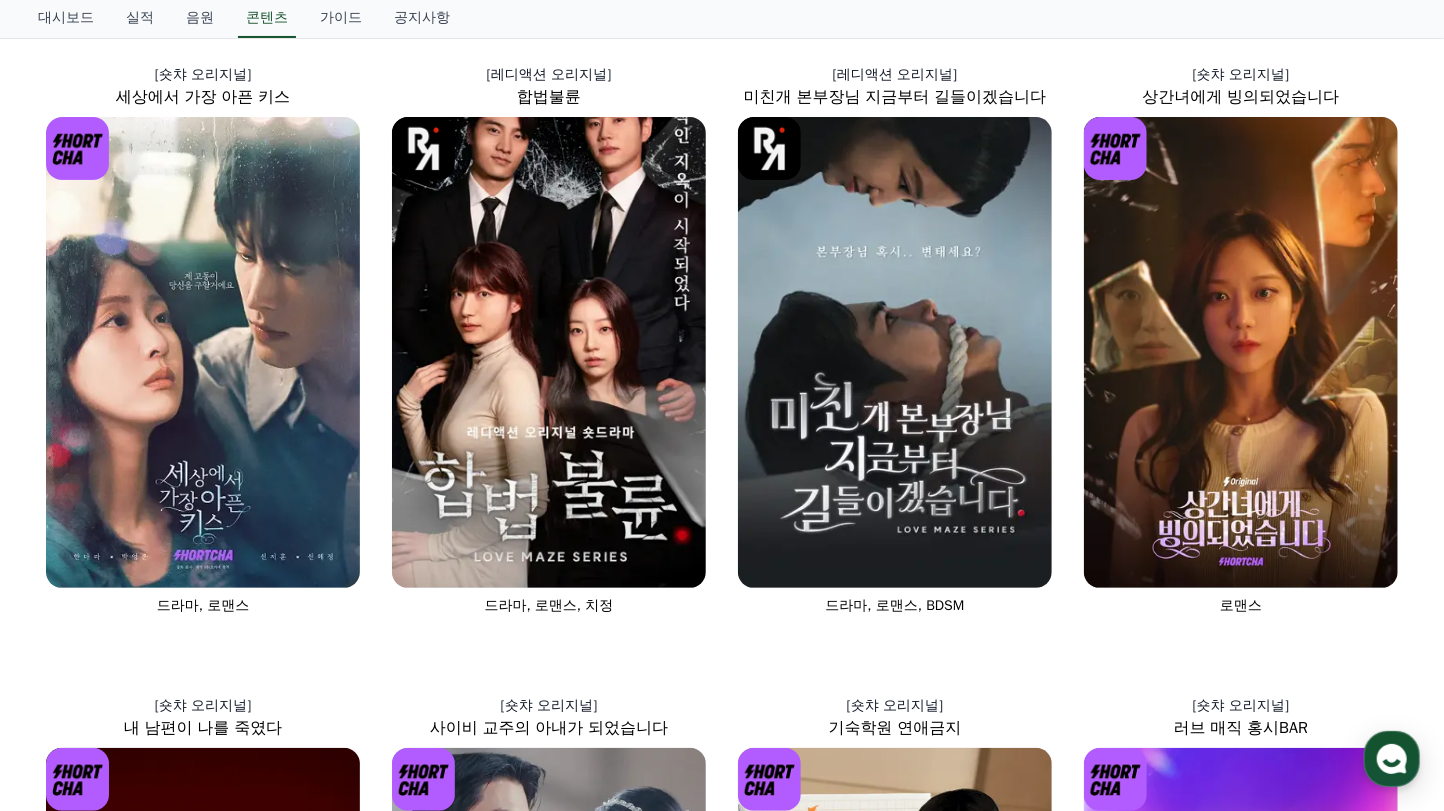 scroll, scrollTop: 0, scrollLeft: 0, axis: both 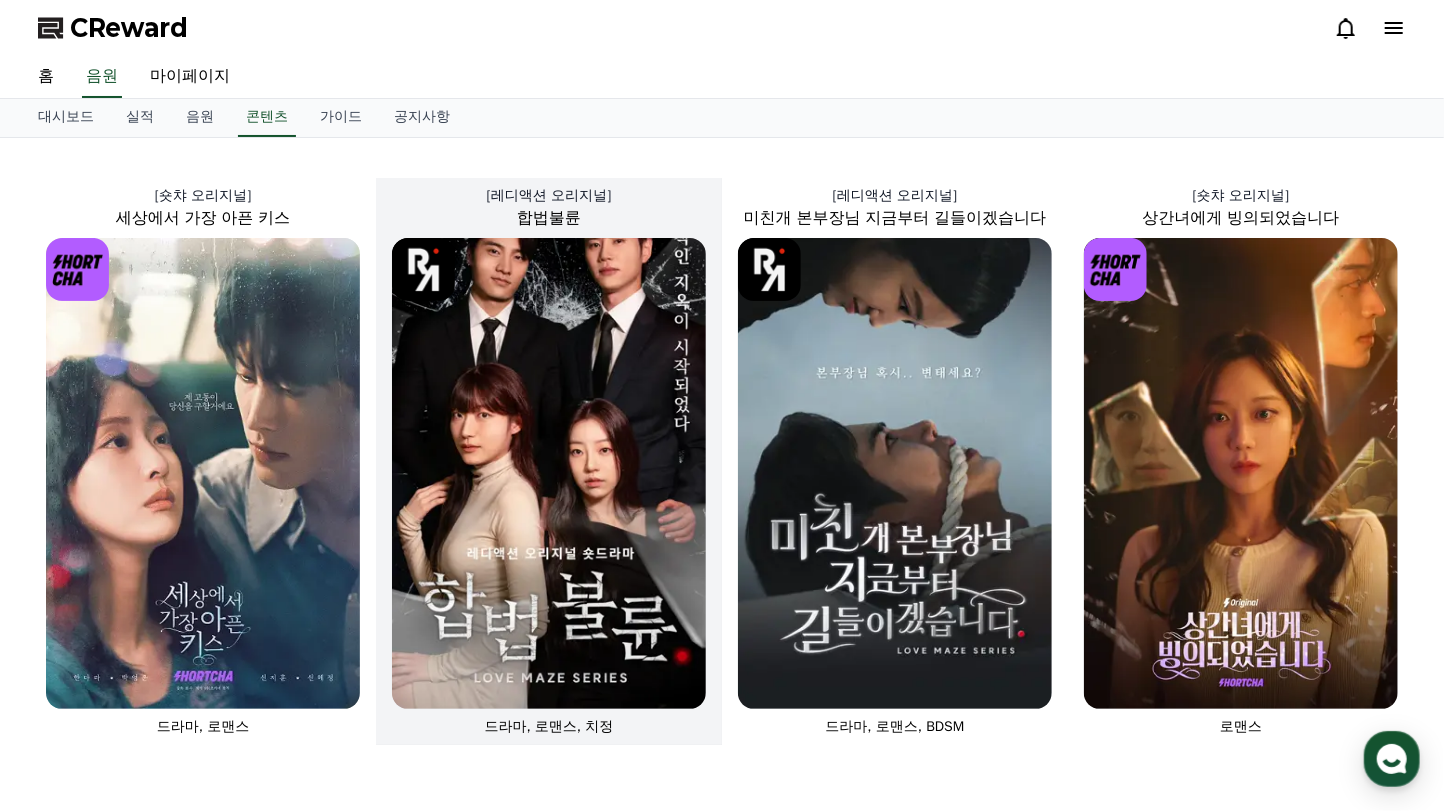click at bounding box center (549, 473) 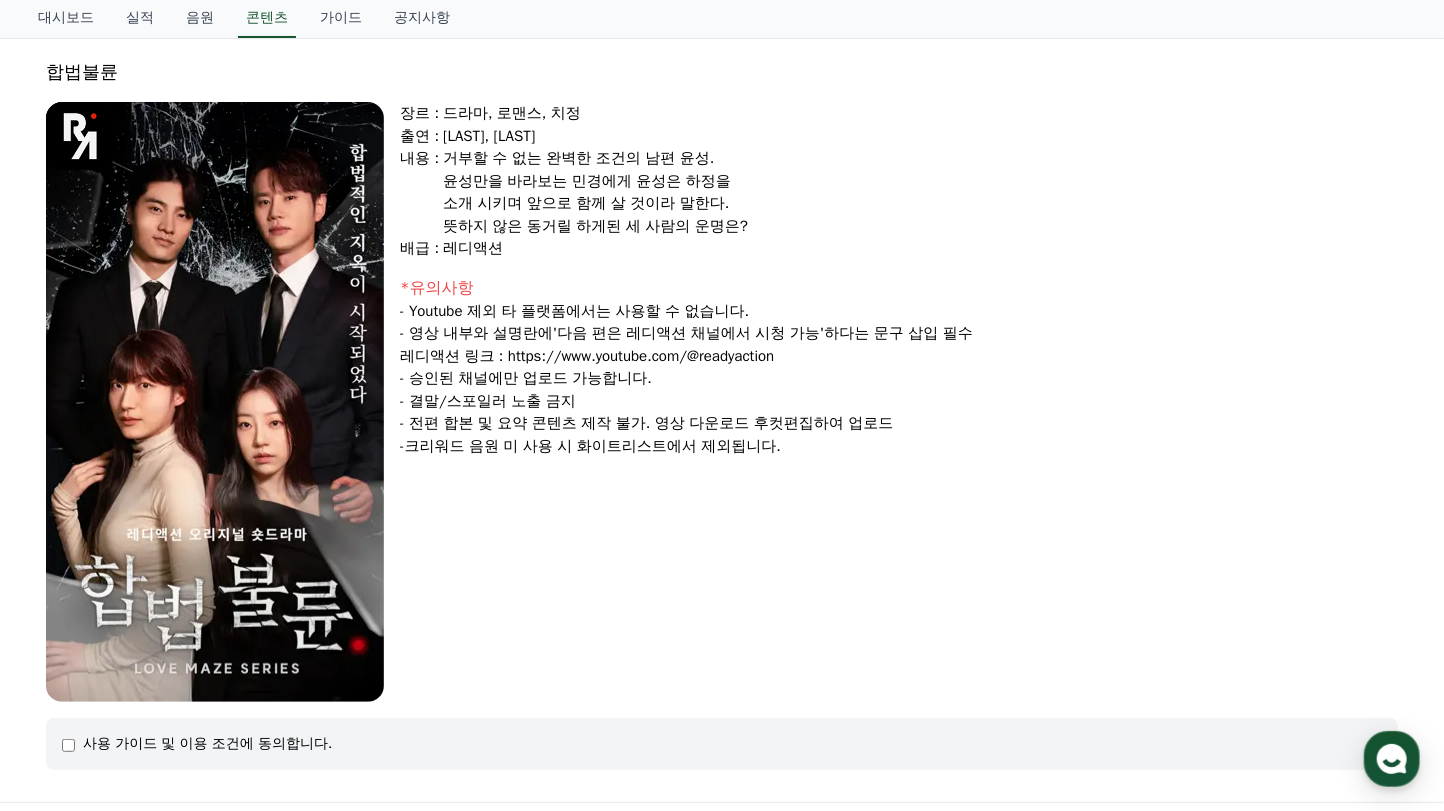 scroll, scrollTop: 121, scrollLeft: 0, axis: vertical 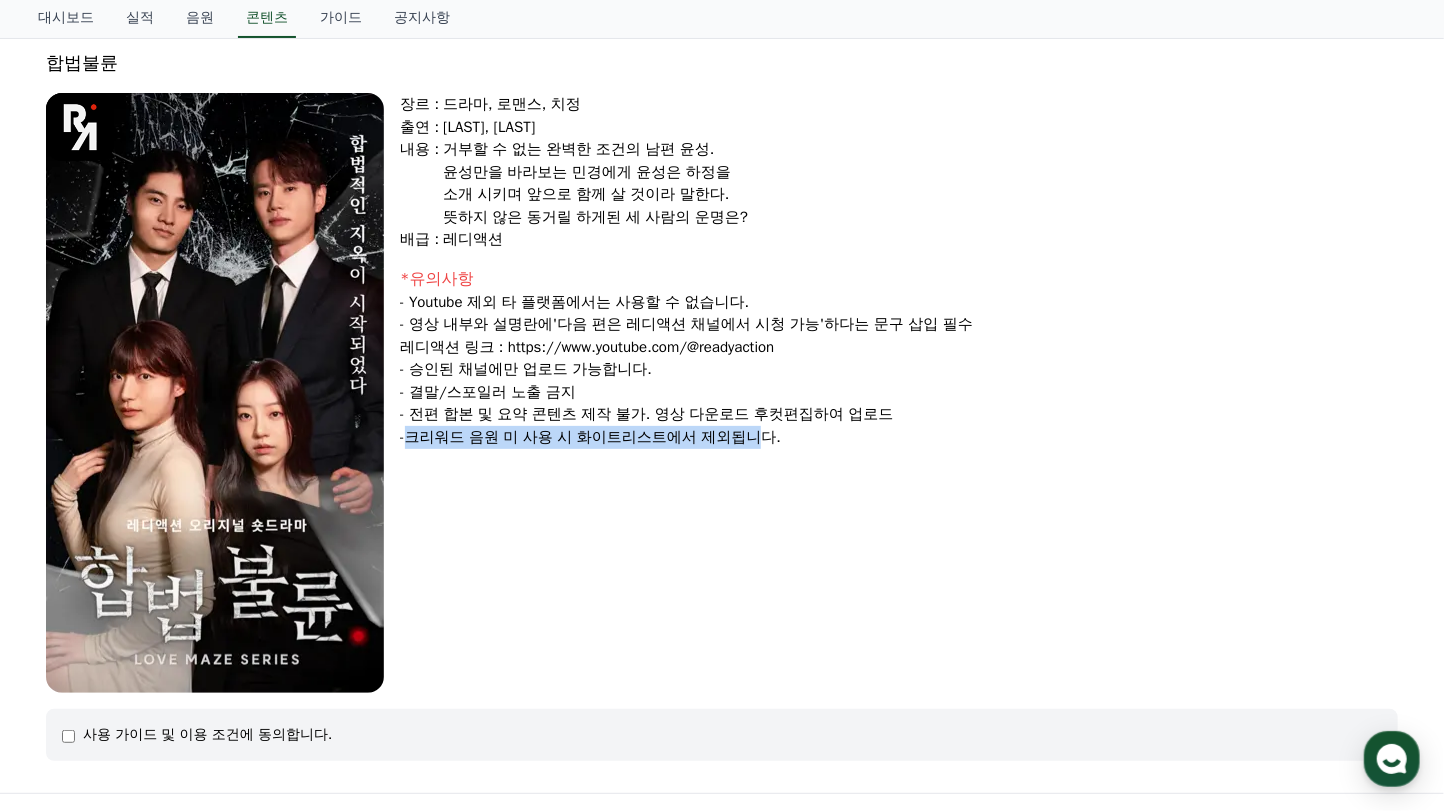 drag, startPoint x: 664, startPoint y: 378, endPoint x: 363, endPoint y: 387, distance: 301.13452 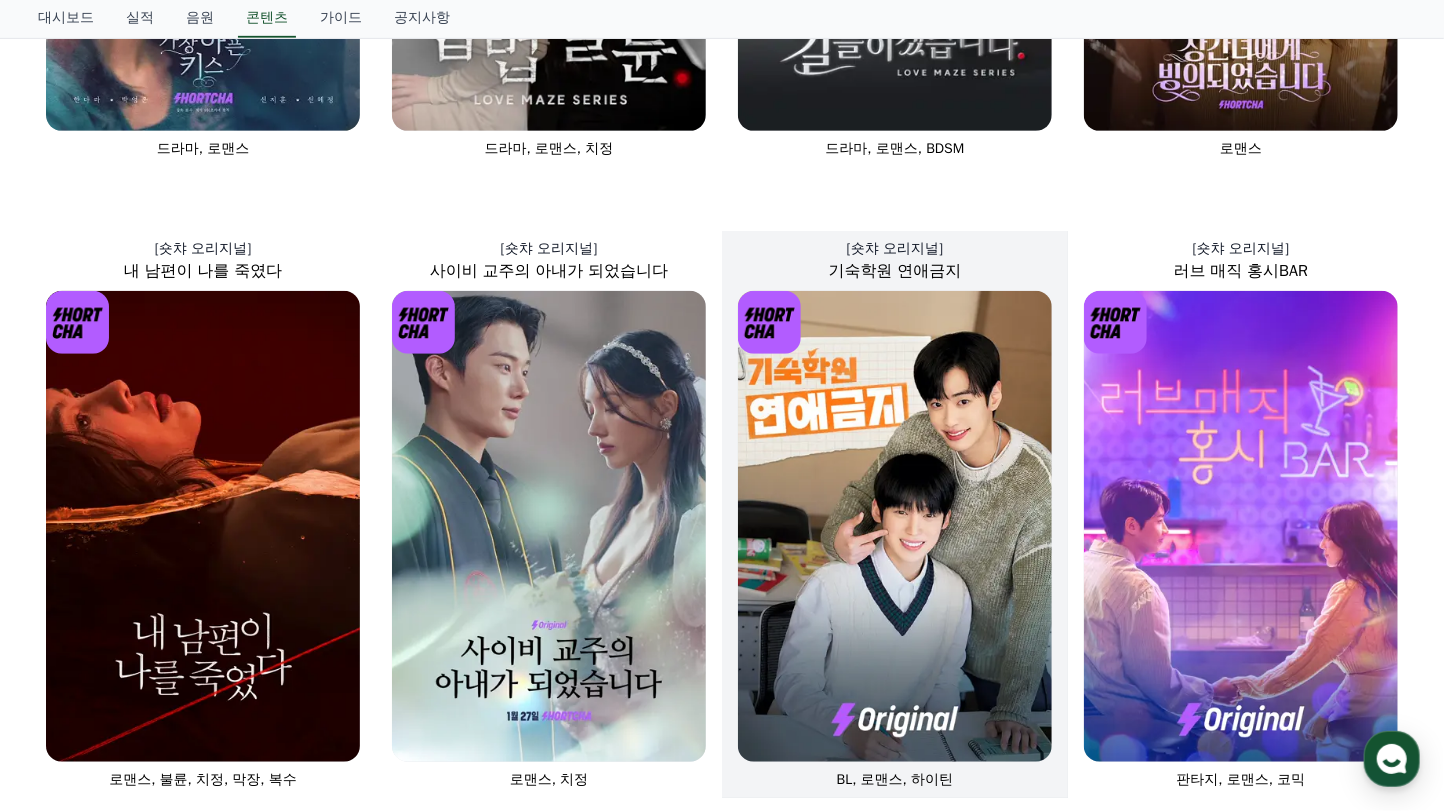 scroll, scrollTop: 681, scrollLeft: 0, axis: vertical 